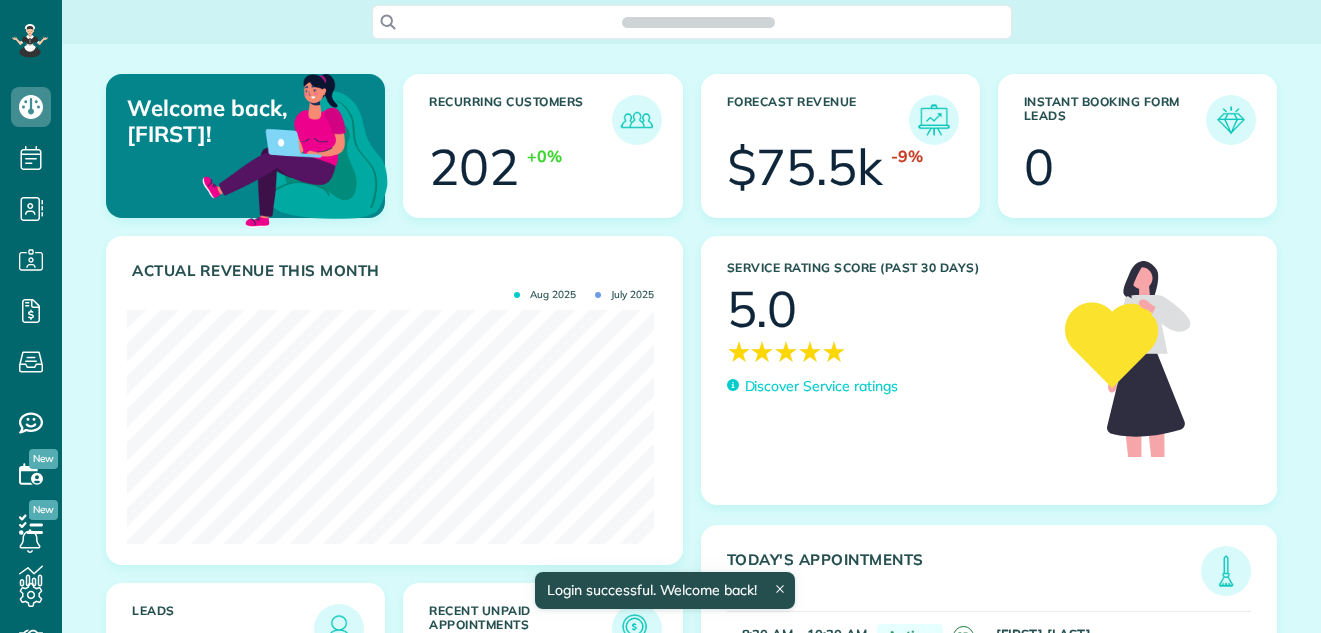 scroll, scrollTop: 0, scrollLeft: 0, axis: both 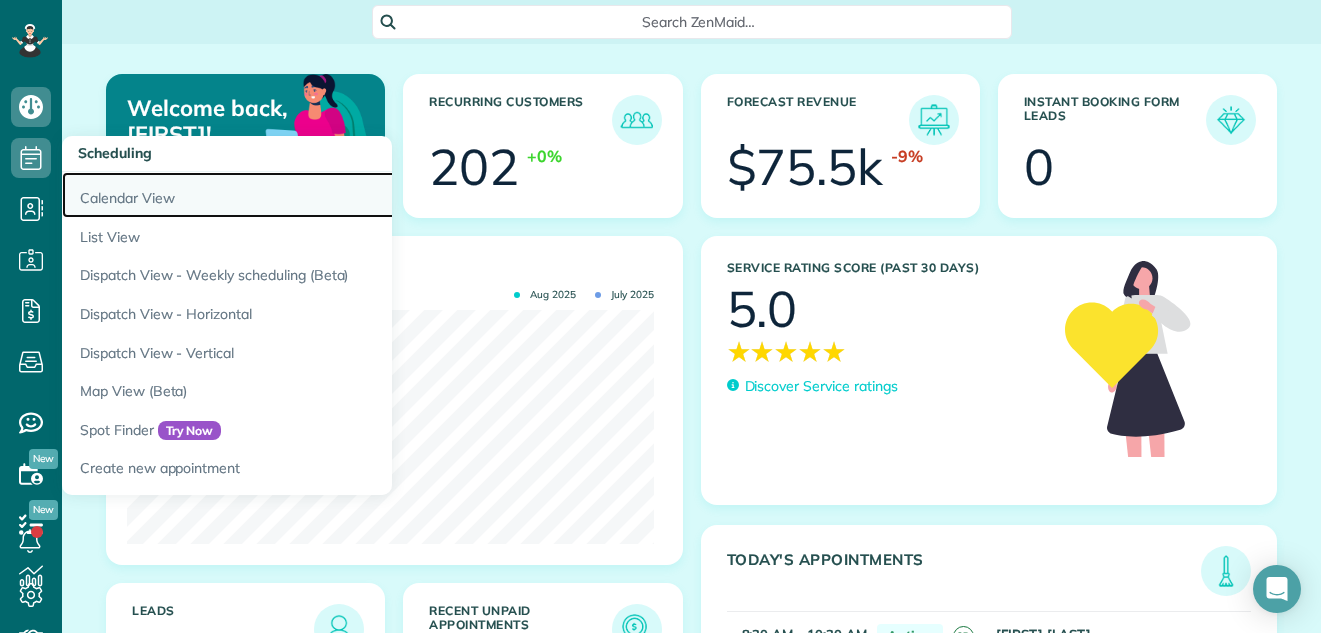 click on "Calendar View" at bounding box center (312, 195) 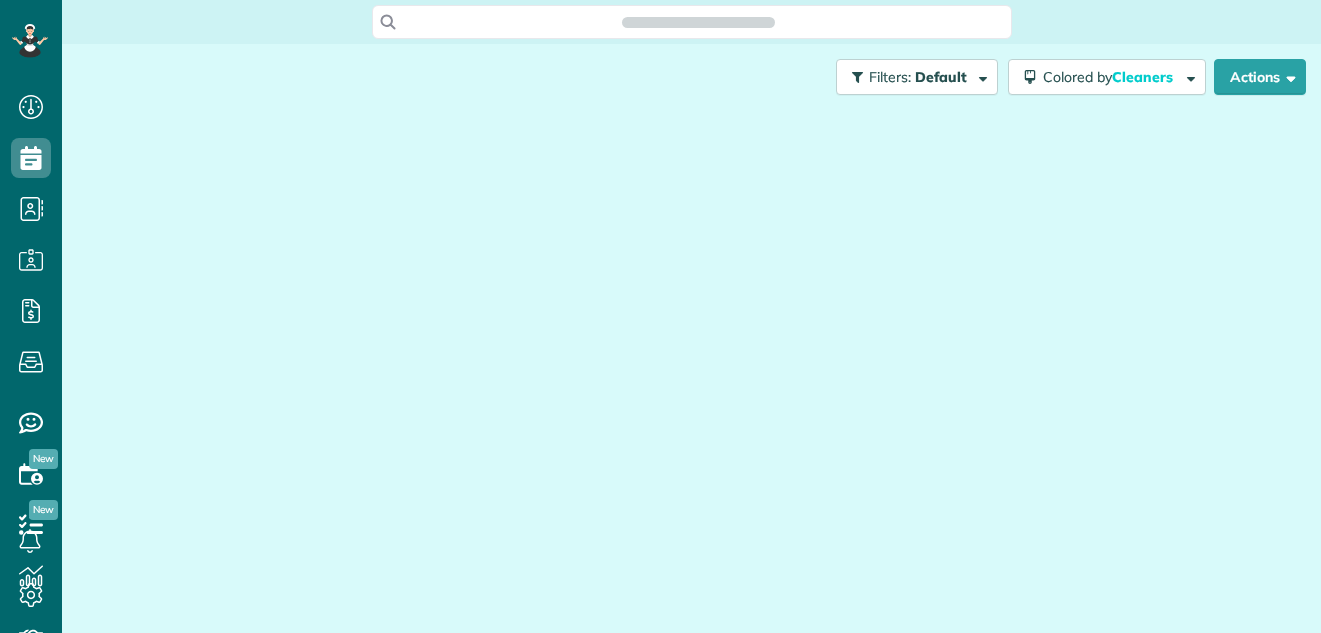 scroll, scrollTop: 0, scrollLeft: 0, axis: both 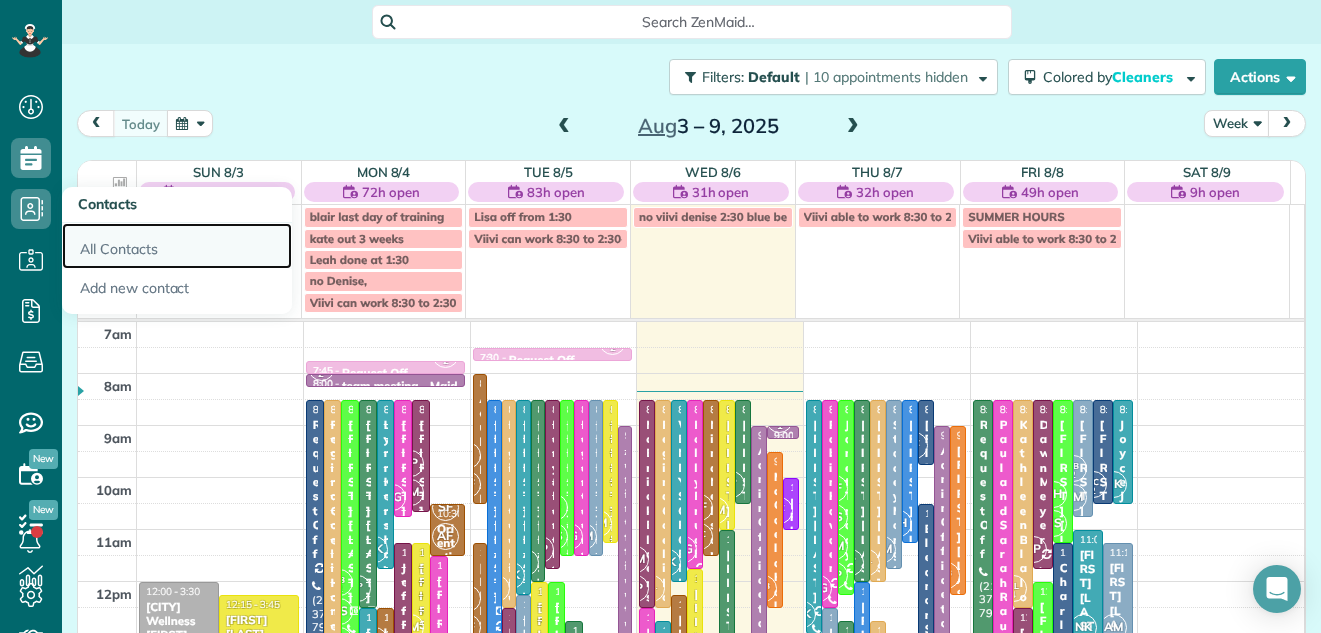 click on "All Contacts" at bounding box center [177, 246] 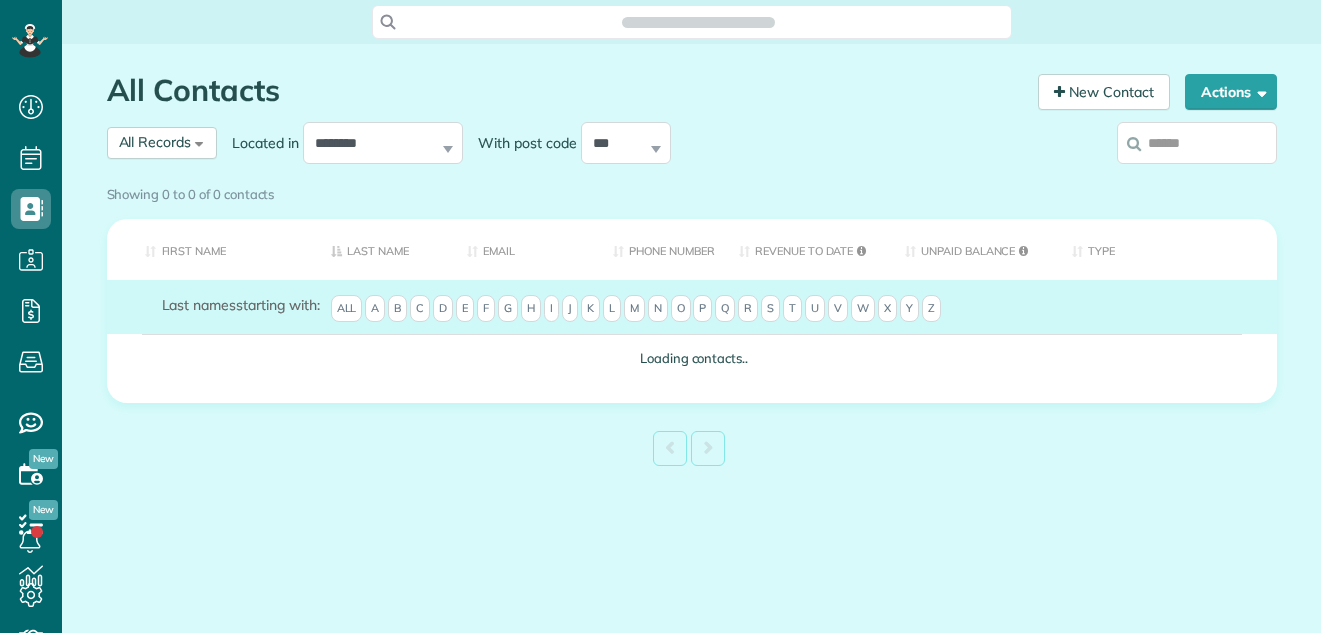 scroll, scrollTop: 0, scrollLeft: 0, axis: both 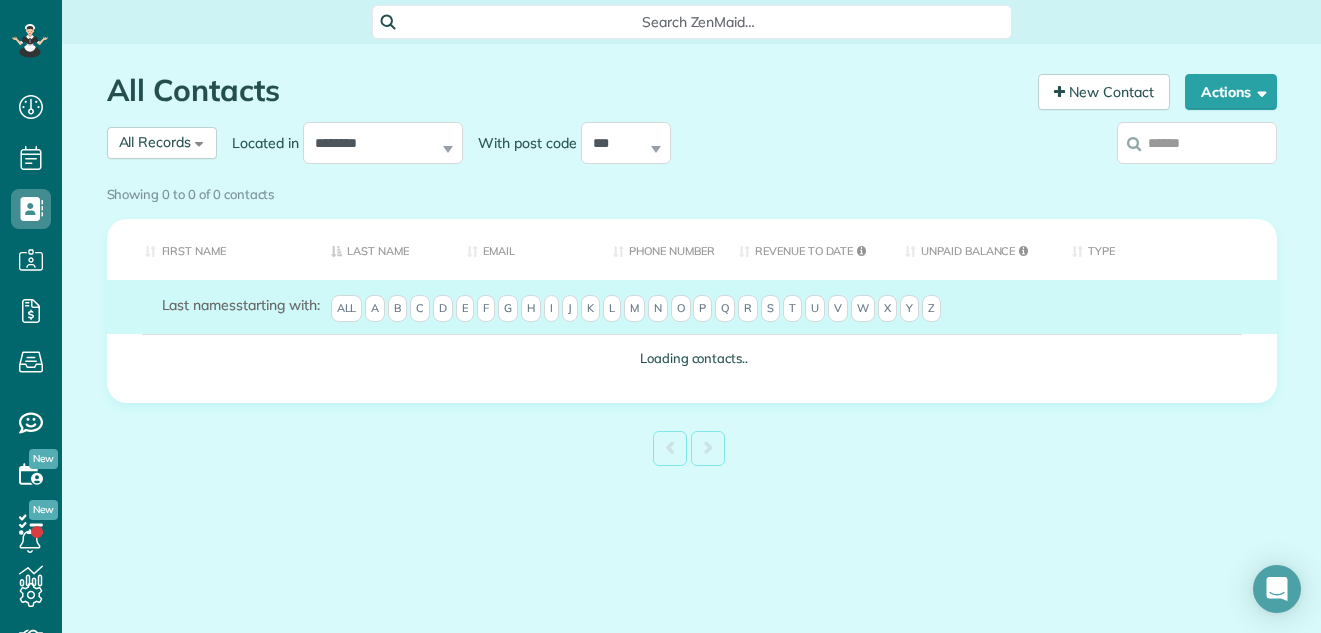 click at bounding box center (1197, 143) 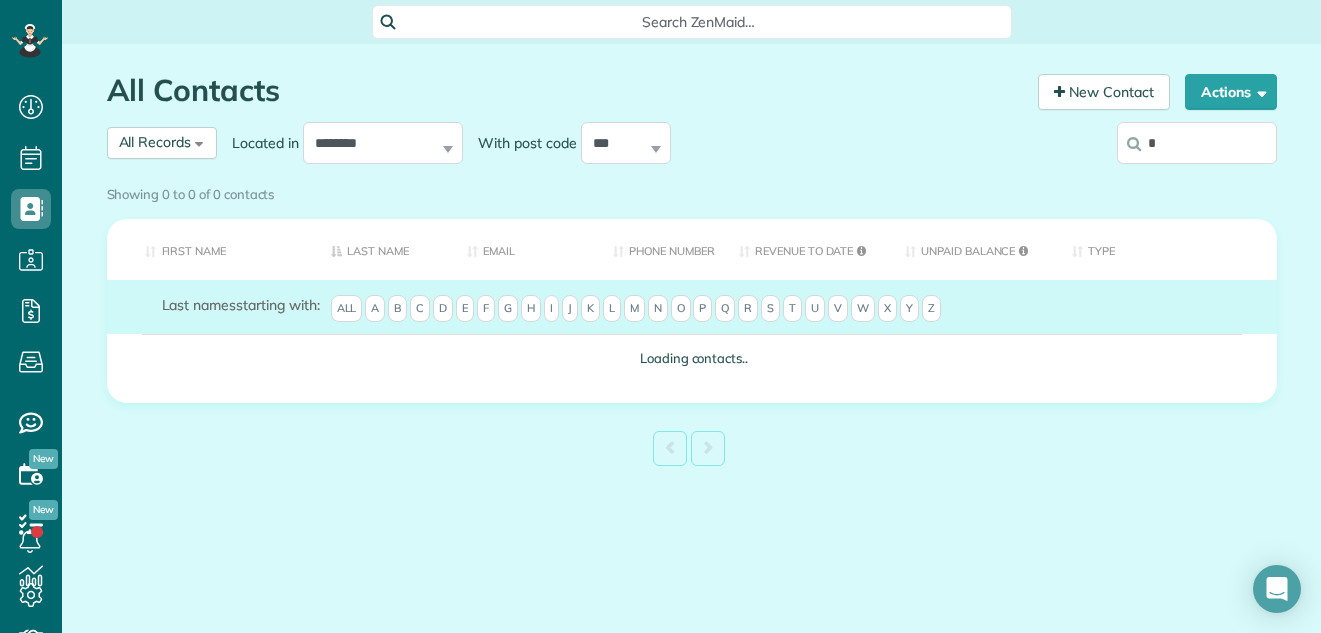 type on "*" 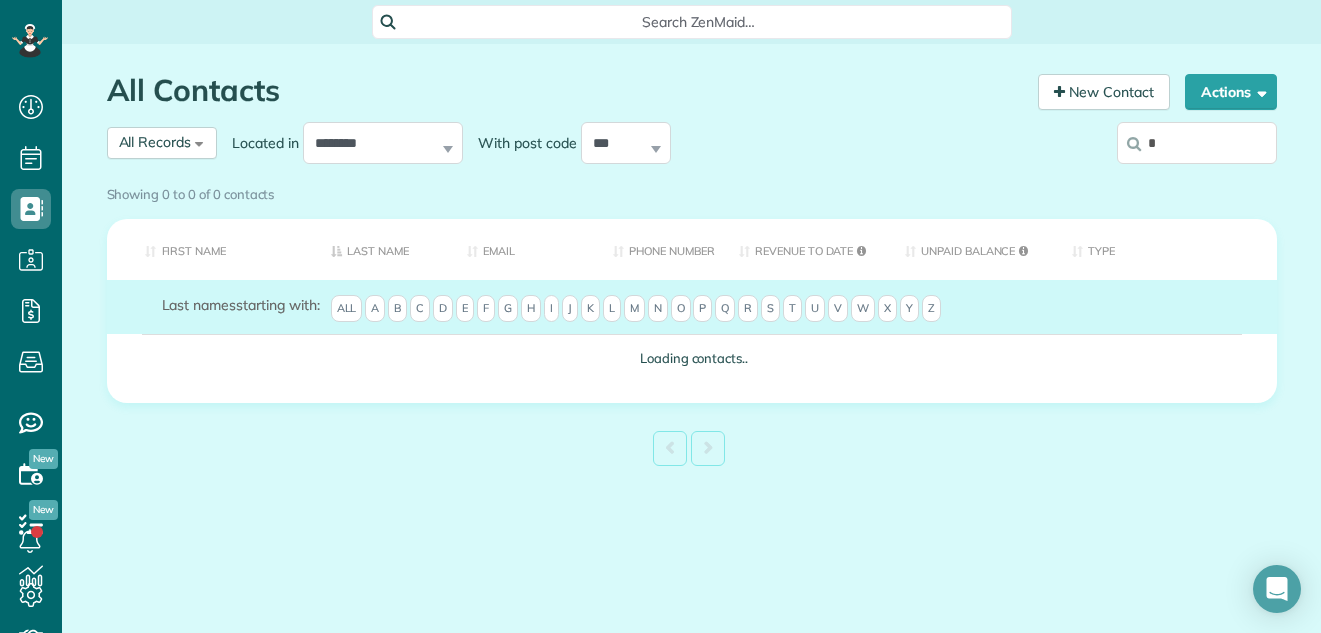 click on "Showing 0 to 0 of 0 contacts" at bounding box center [692, 194] 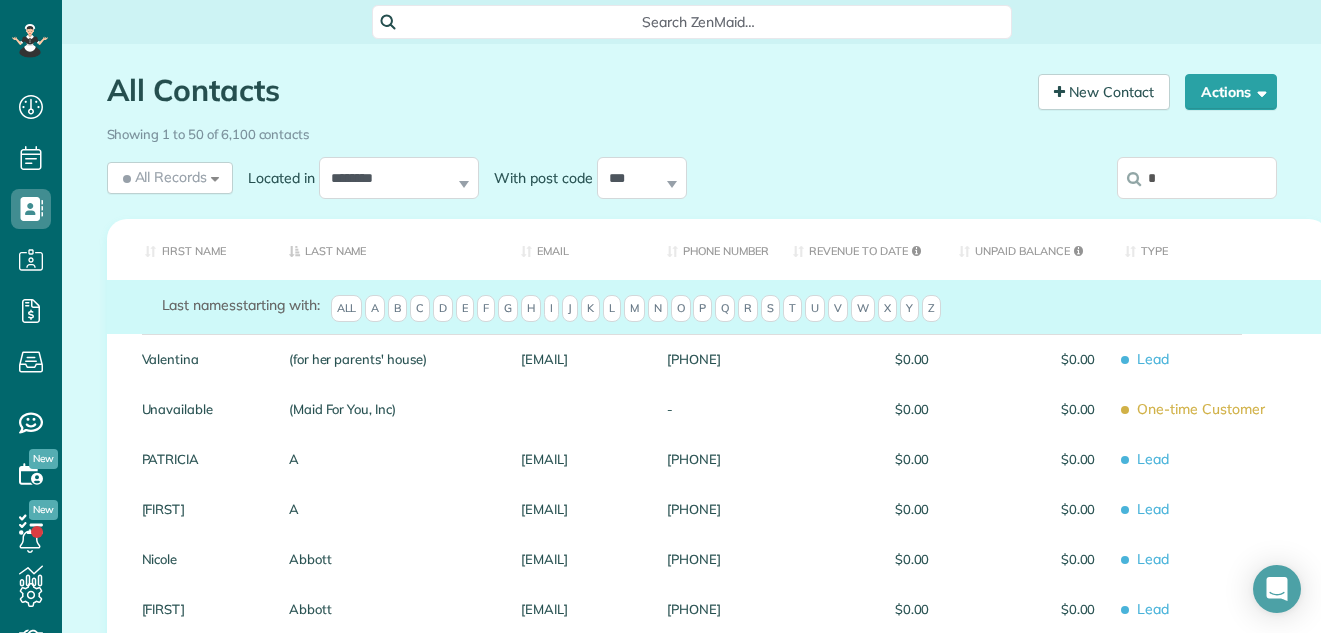 scroll, scrollTop: 553, scrollLeft: 0, axis: vertical 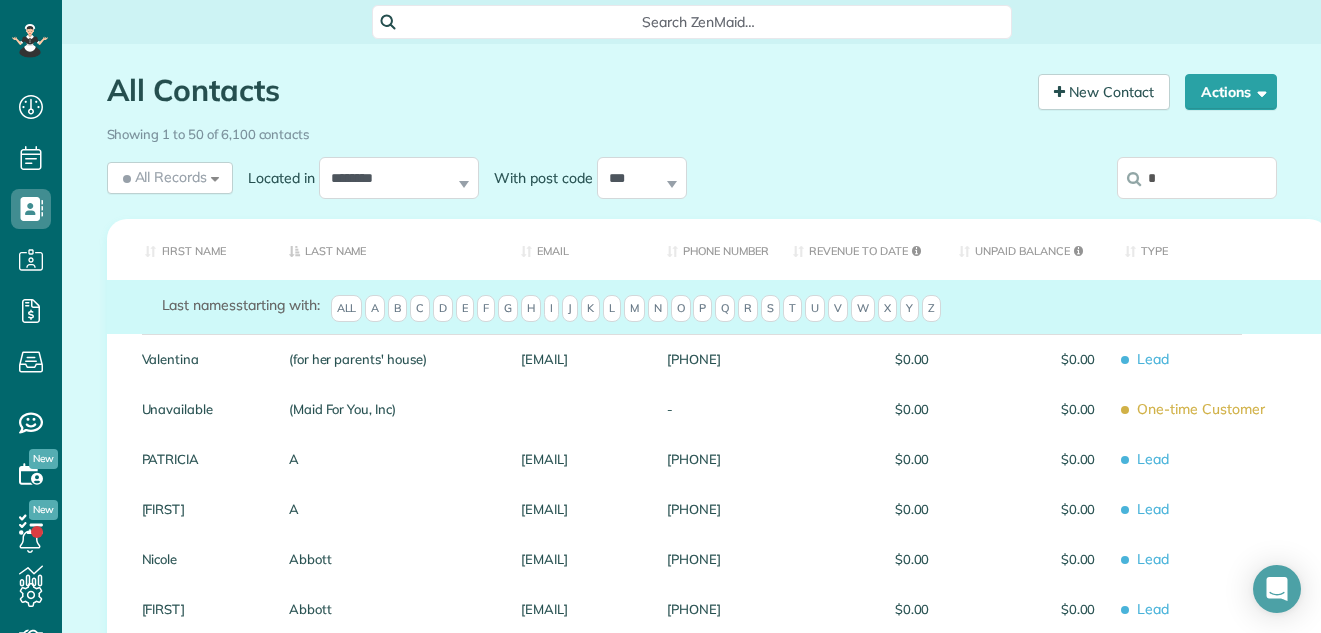 click on "*" at bounding box center (1197, 178) 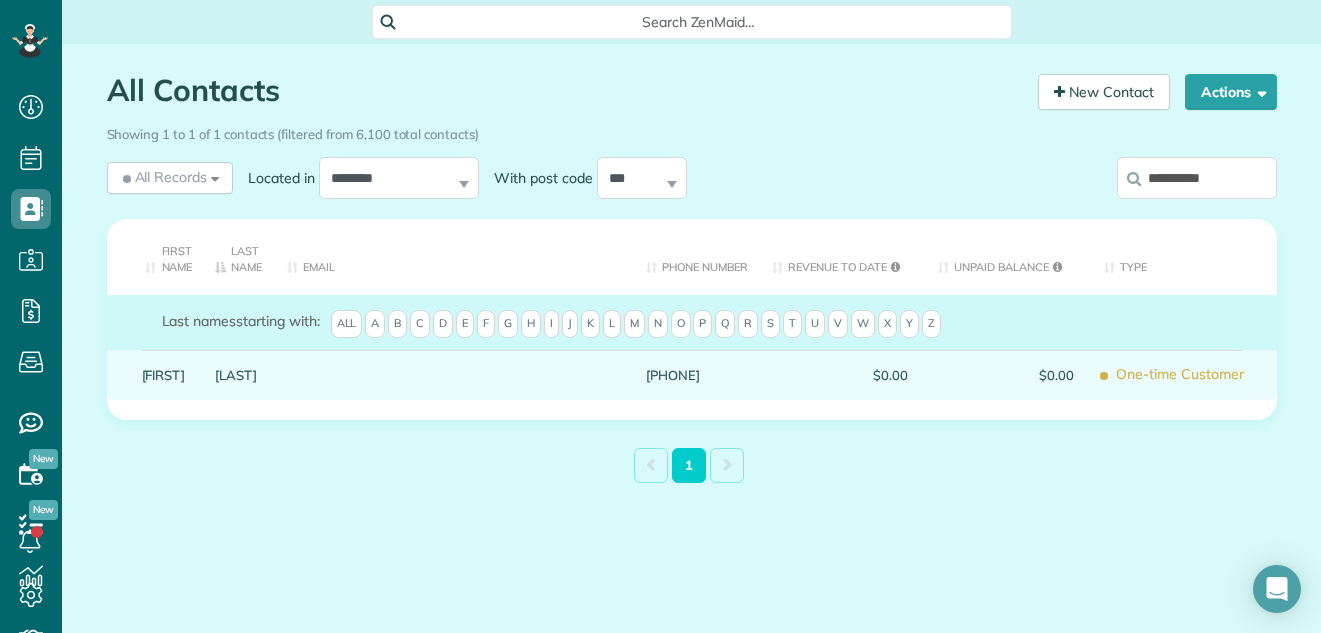type on "**********" 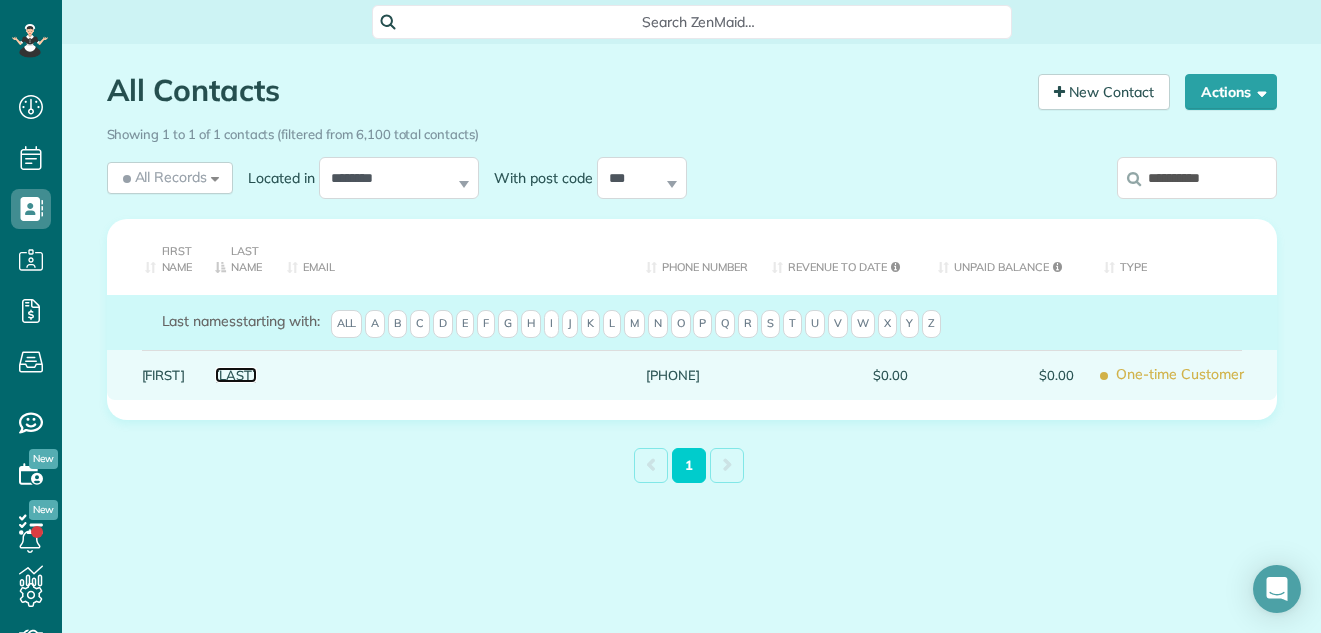 click on "Paleo" at bounding box center [236, 375] 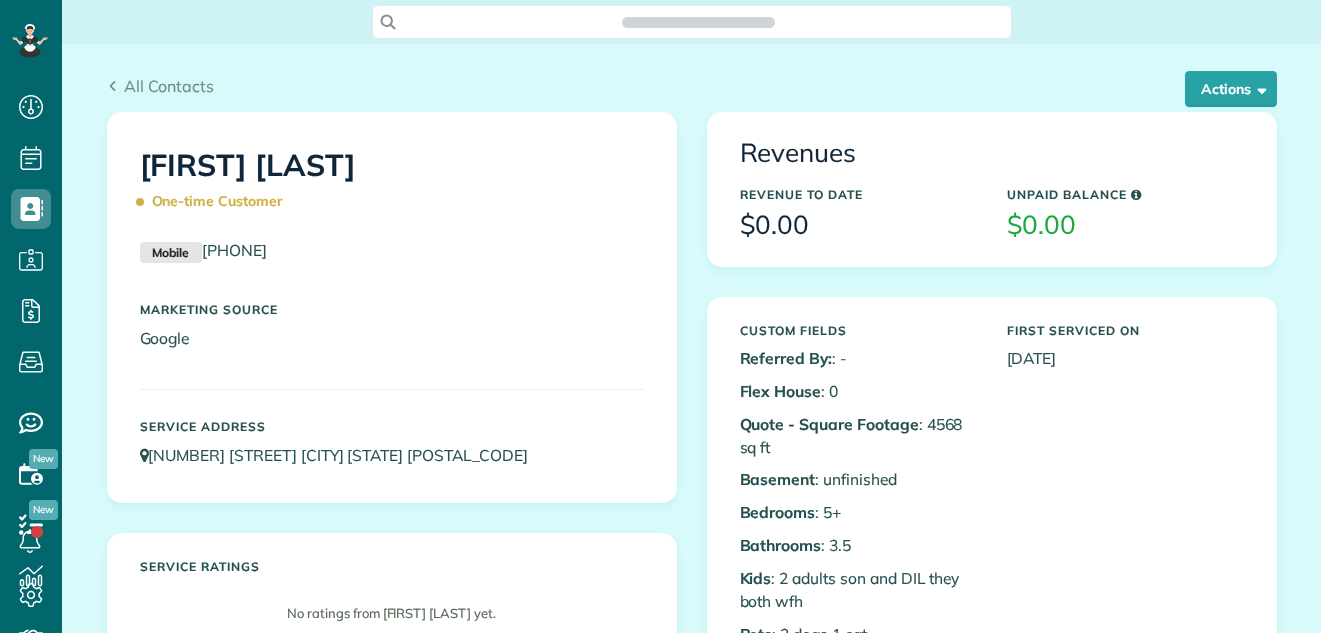 scroll, scrollTop: 0, scrollLeft: 0, axis: both 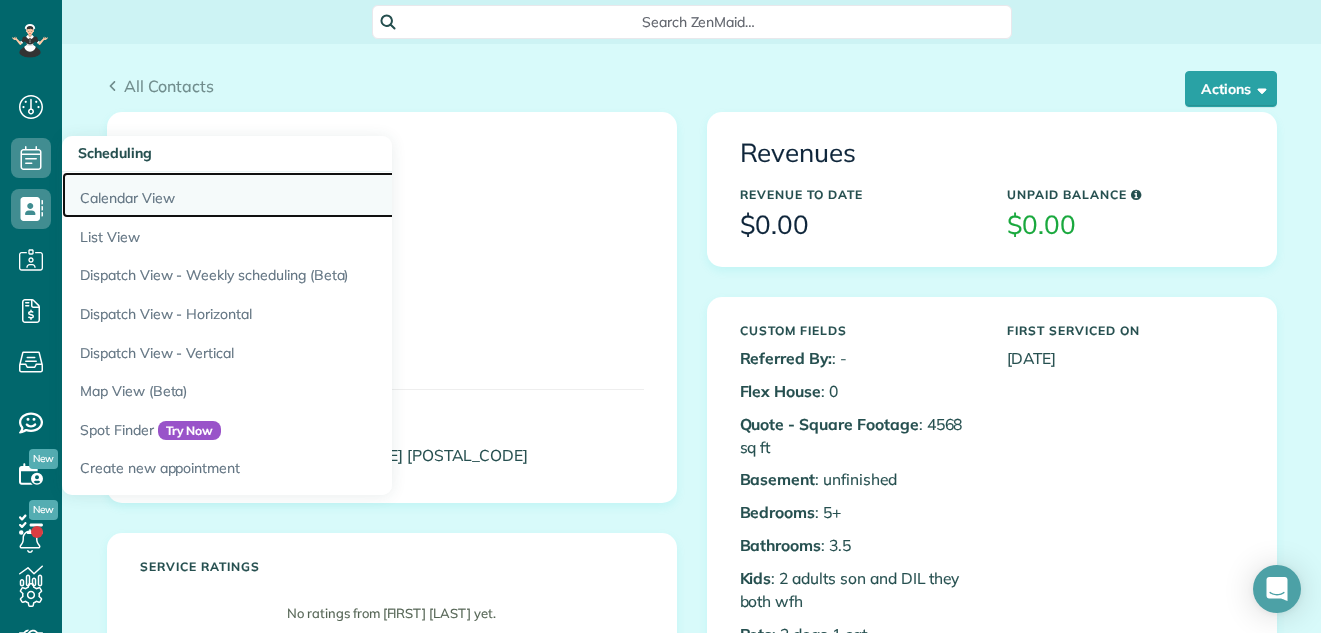 click on "Calendar View" at bounding box center [312, 195] 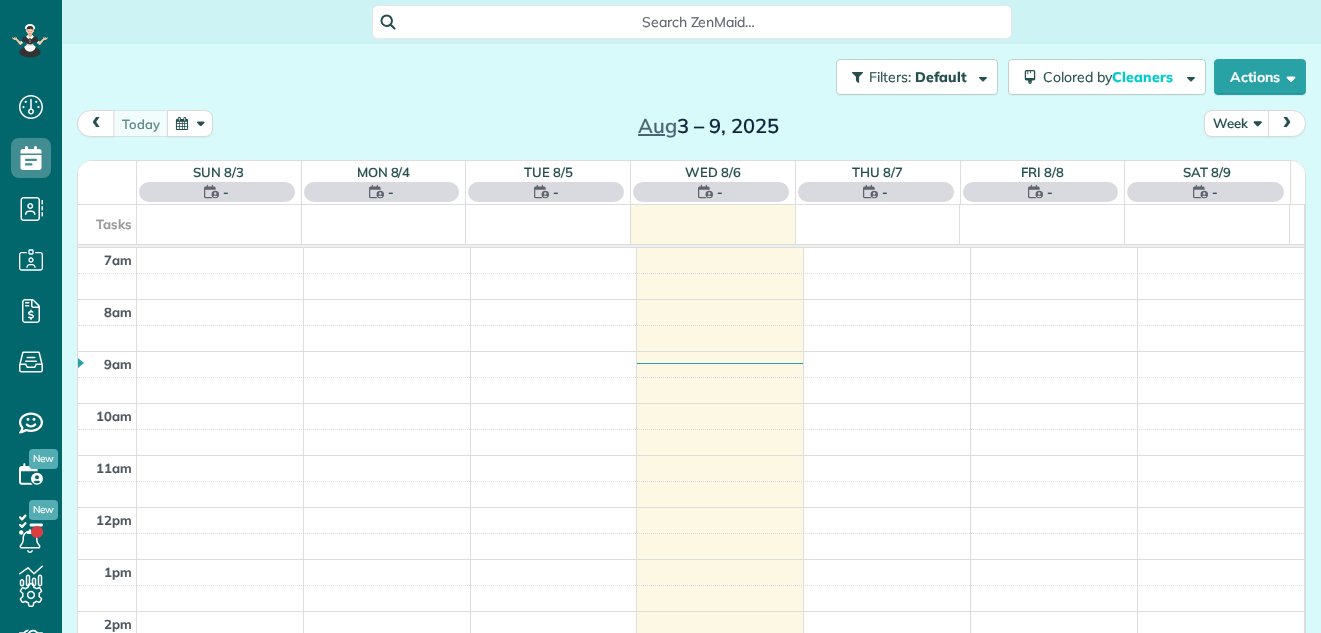 scroll, scrollTop: 0, scrollLeft: 0, axis: both 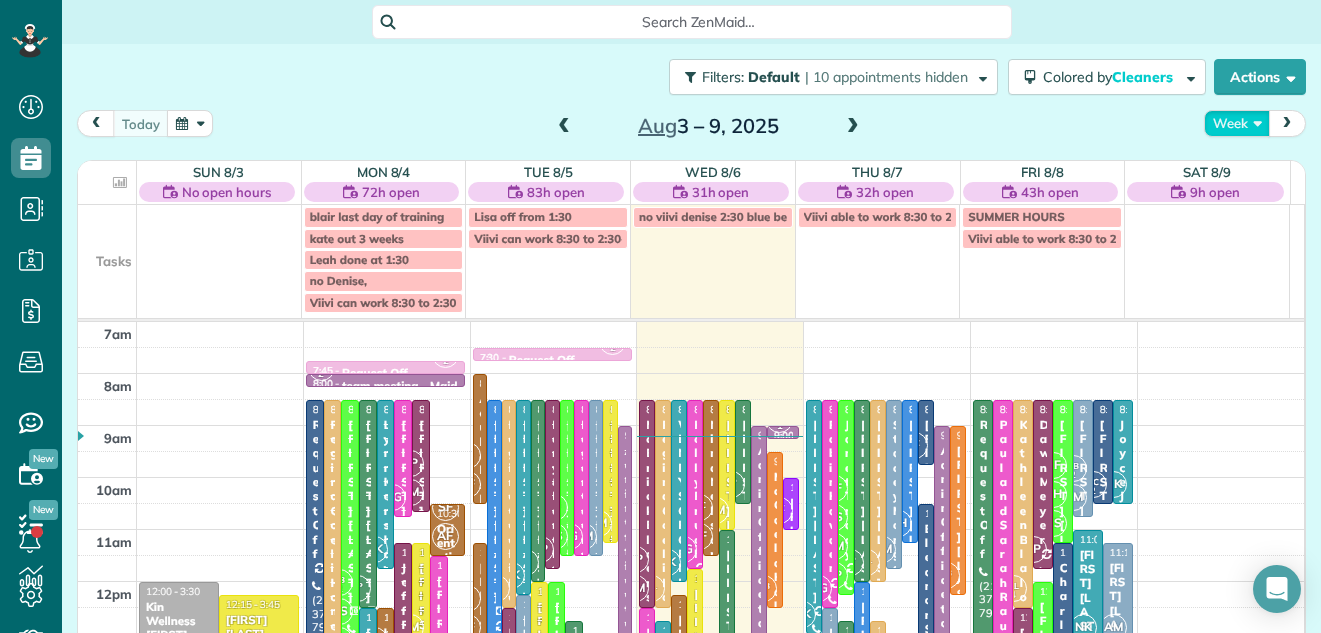 click on "Week" at bounding box center (1237, 123) 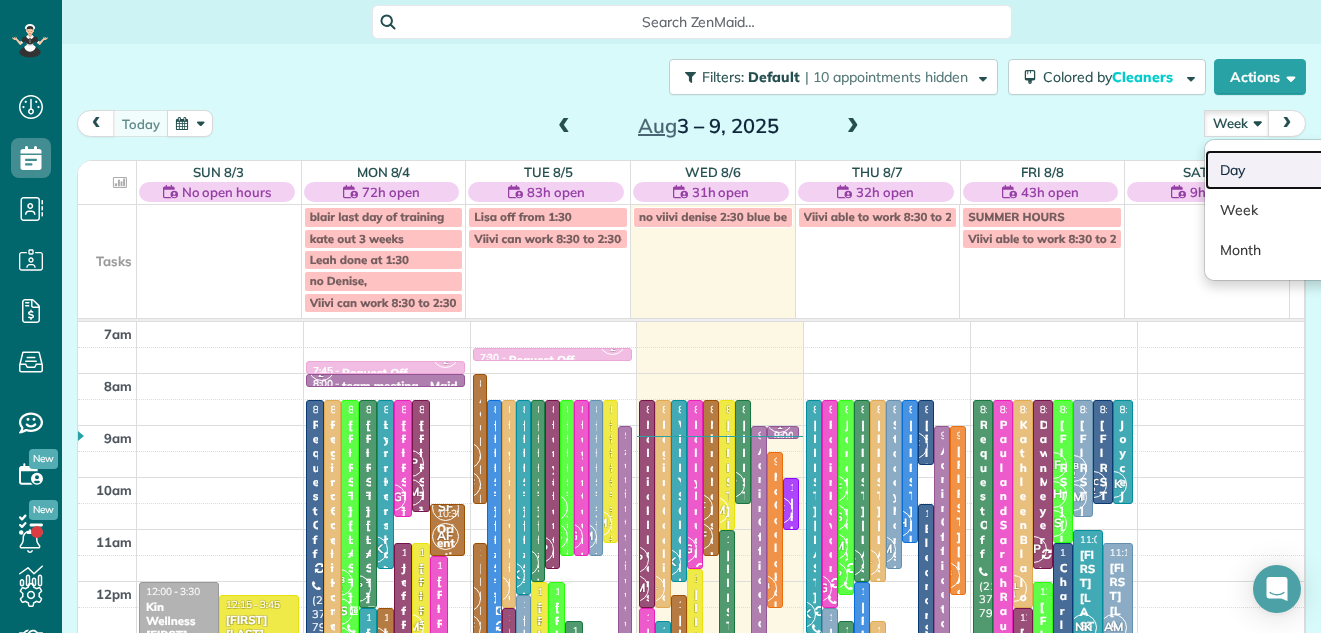 click on "Day" at bounding box center (1284, 170) 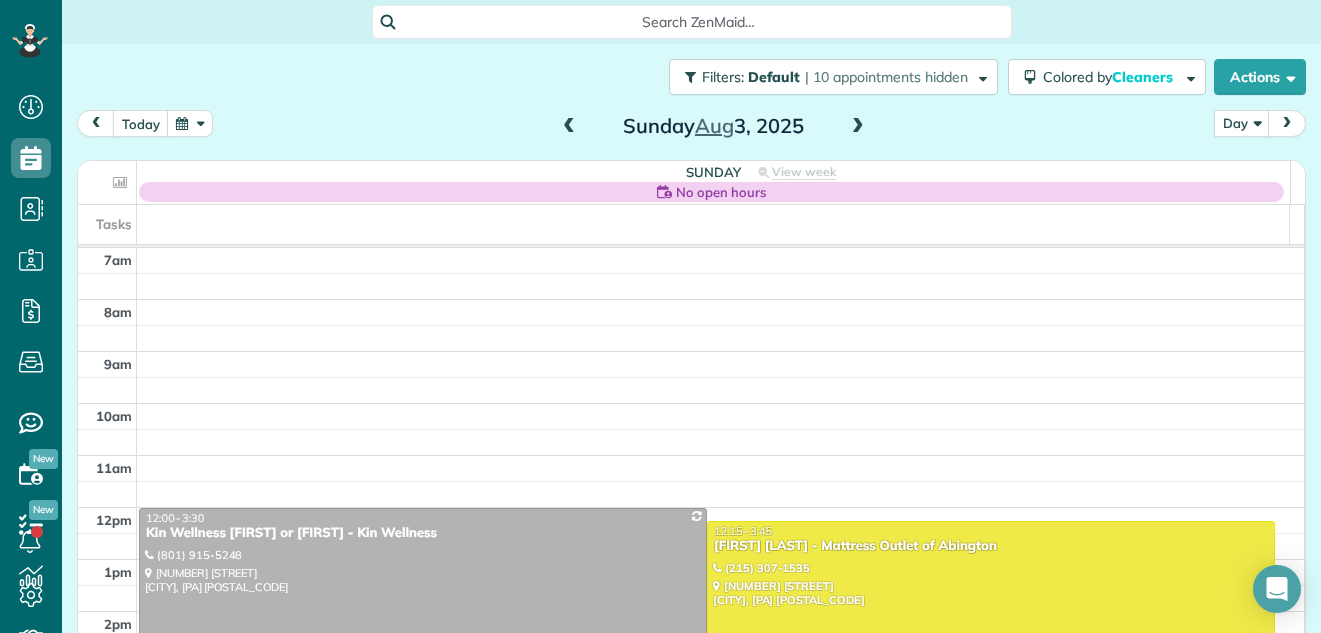 click at bounding box center (858, 127) 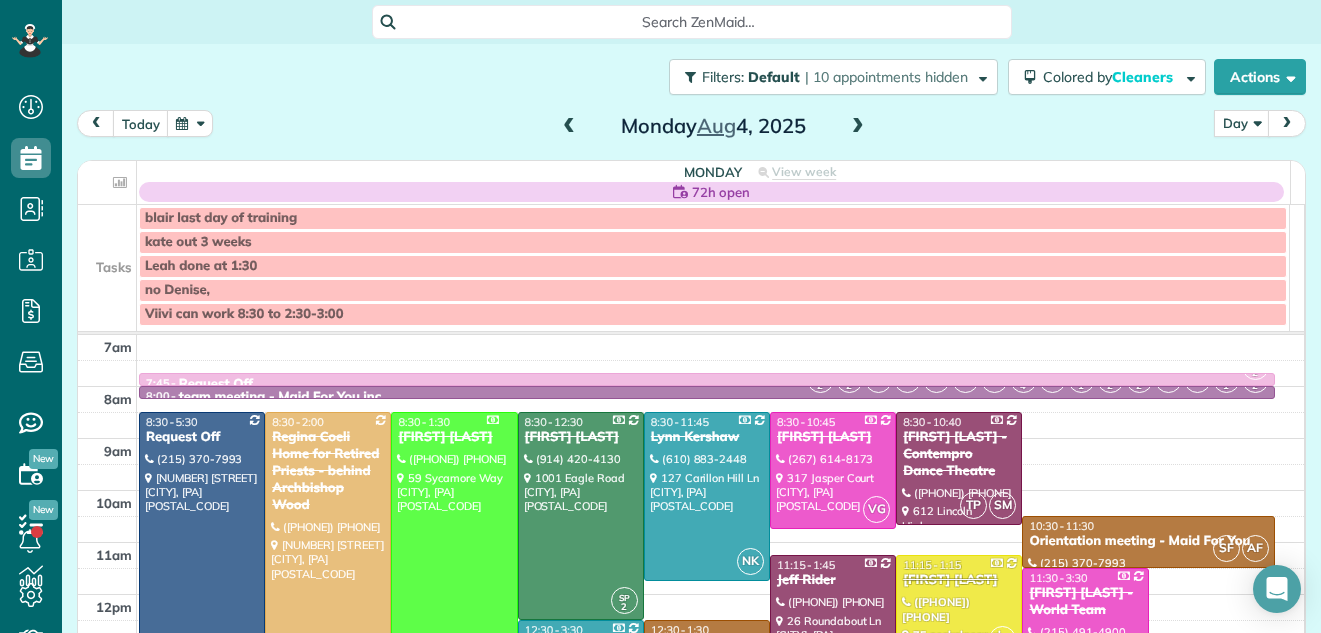 click at bounding box center (858, 127) 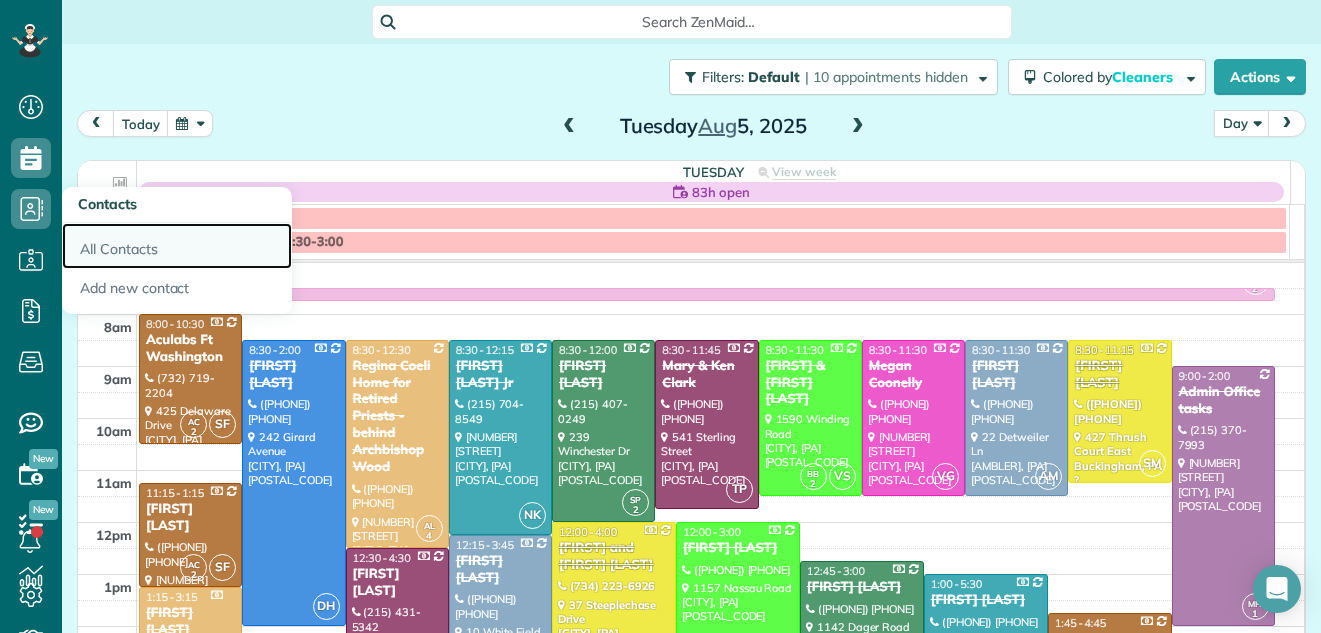 click on "All Contacts" at bounding box center (177, 246) 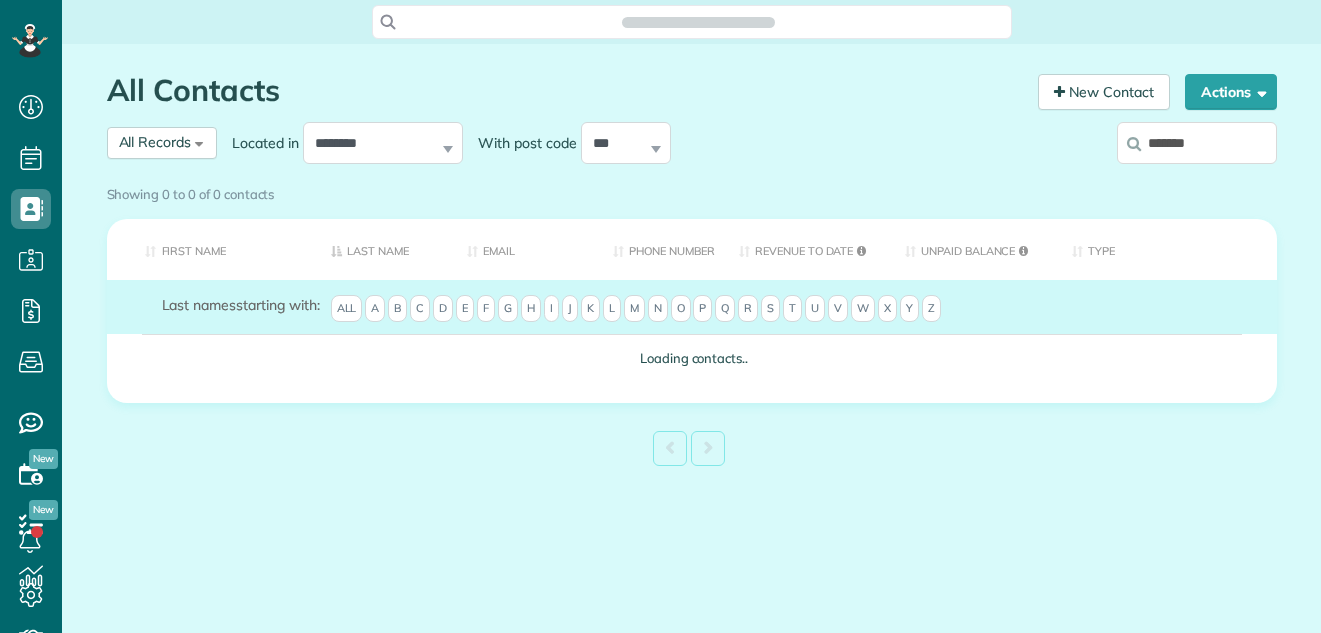 scroll, scrollTop: 0, scrollLeft: 0, axis: both 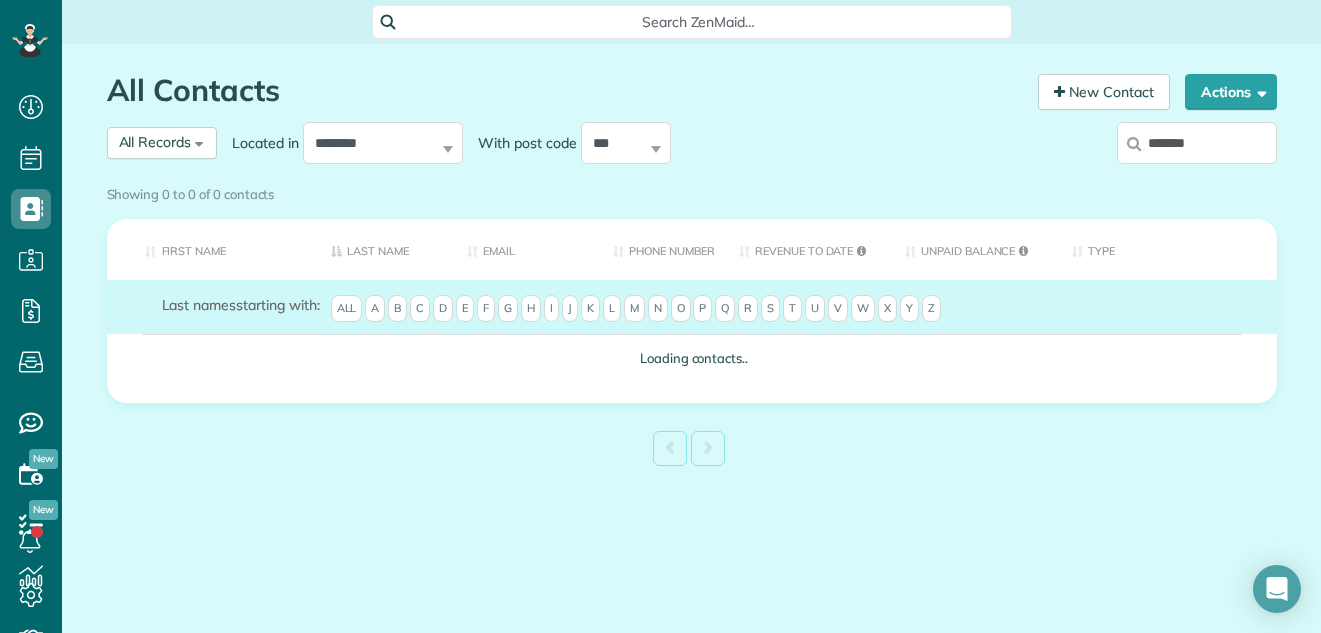 type on "*******" 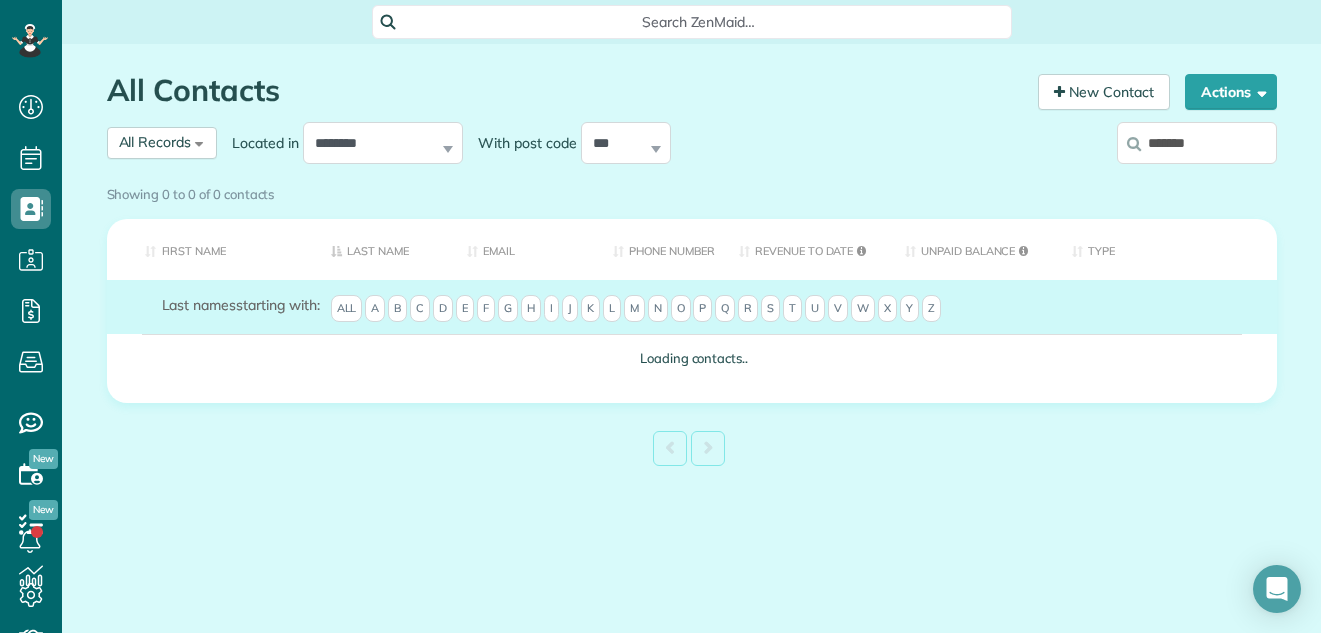 click on "Revenue to Date" at bounding box center [807, 249] 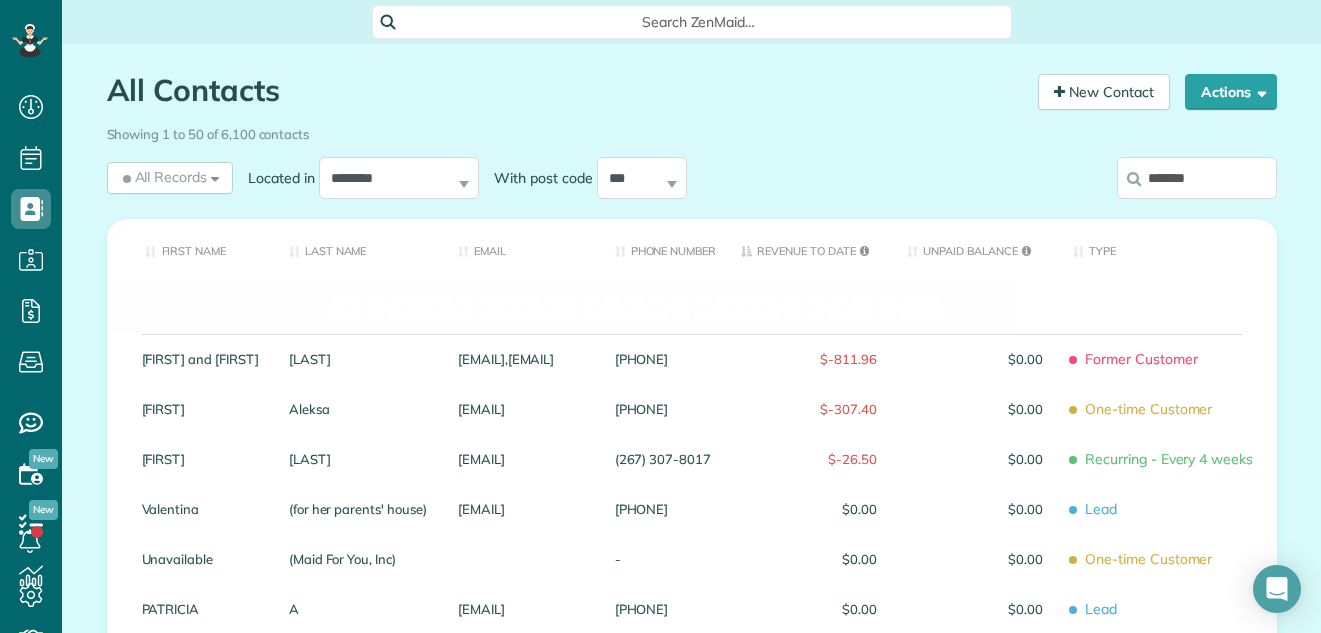 scroll, scrollTop: 499, scrollLeft: 0, axis: vertical 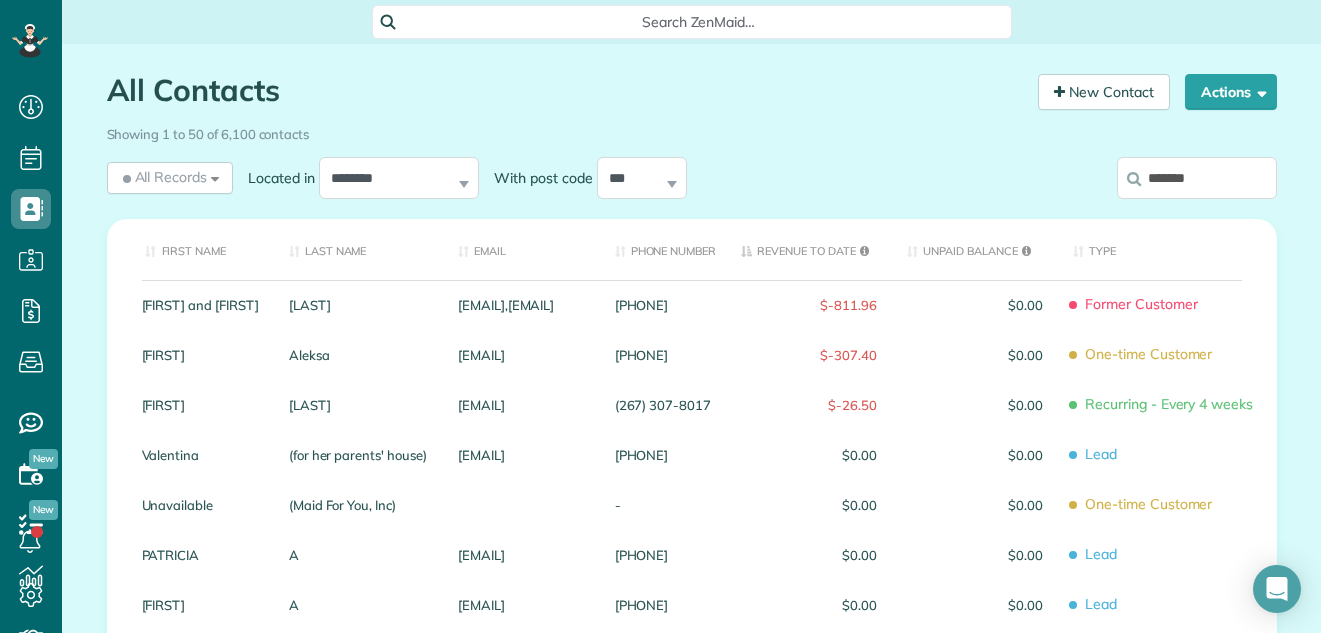 click on "*******" at bounding box center (1197, 178) 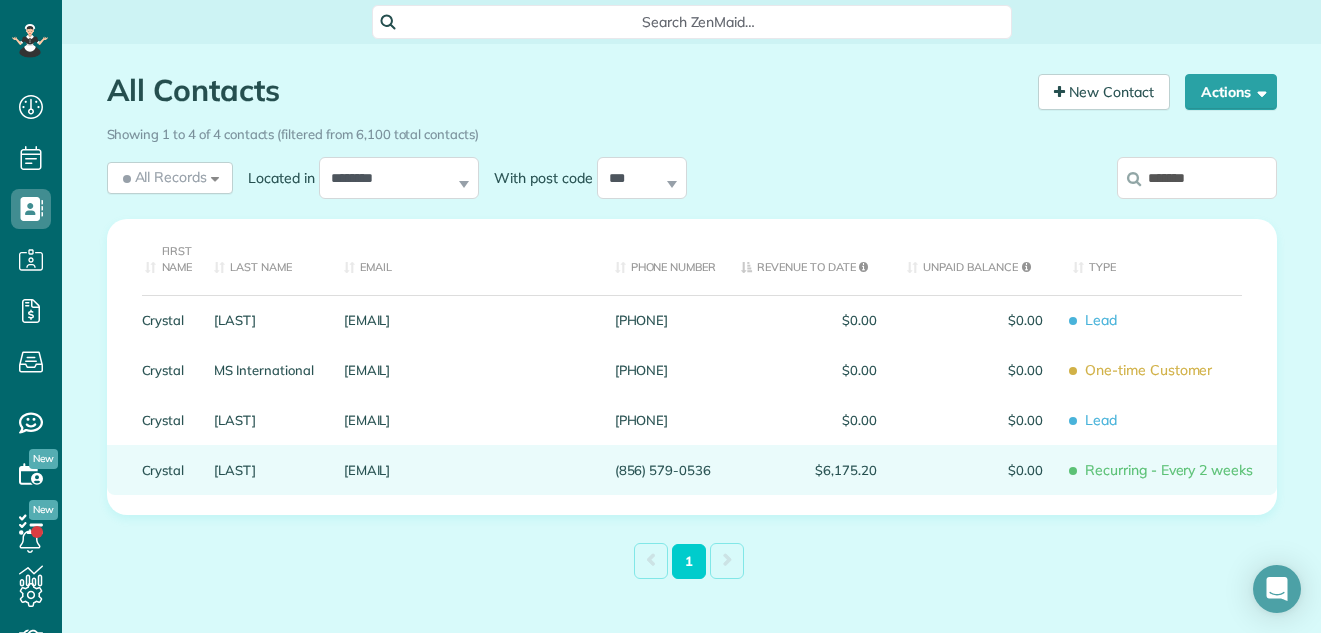 type on "*******" 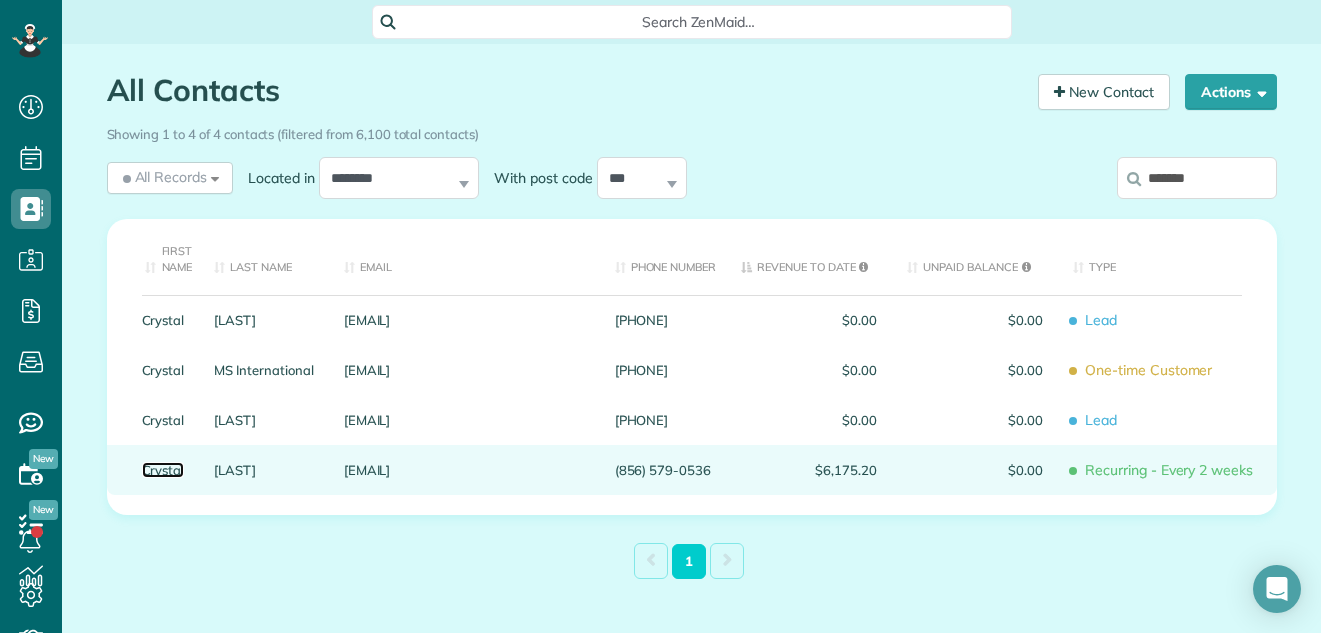 click on "Crystal" at bounding box center (163, 470) 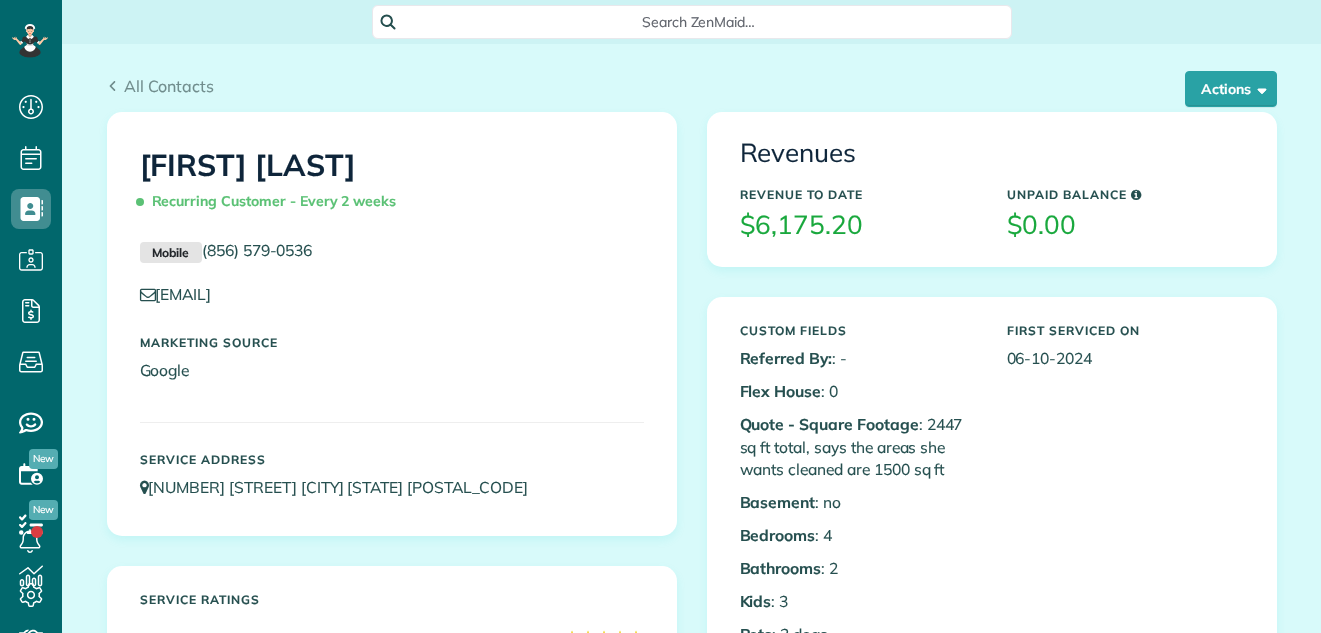 scroll, scrollTop: 0, scrollLeft: 0, axis: both 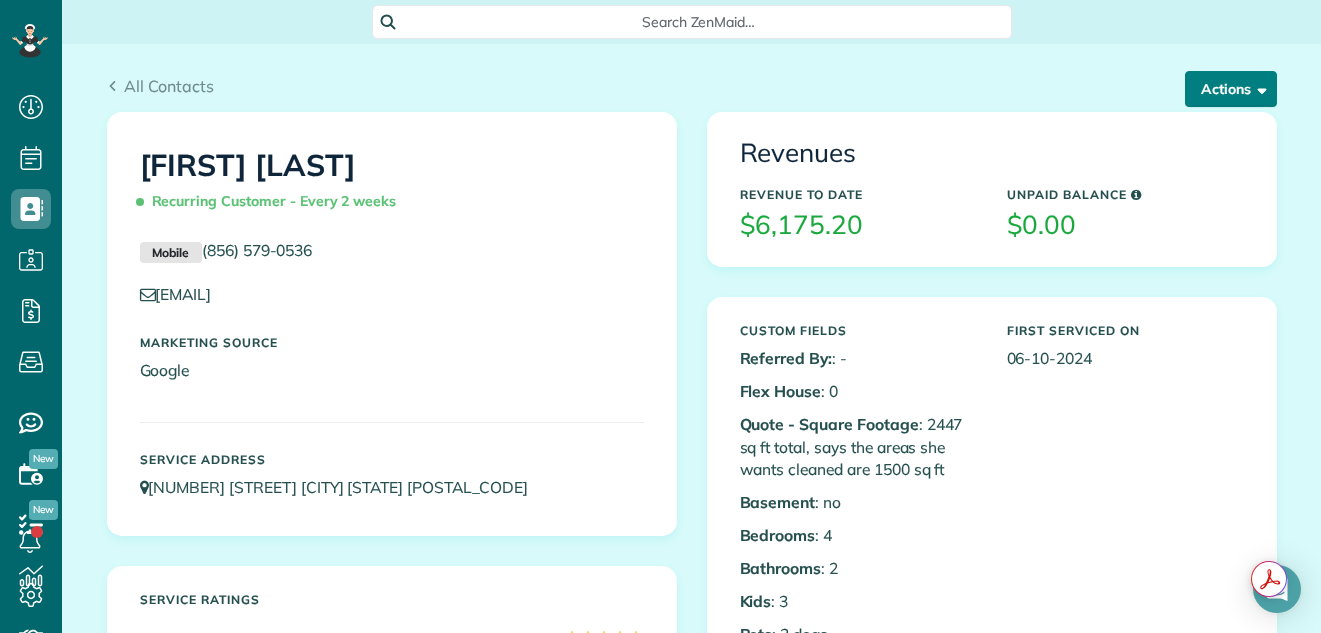 click on "Actions" at bounding box center [1231, 89] 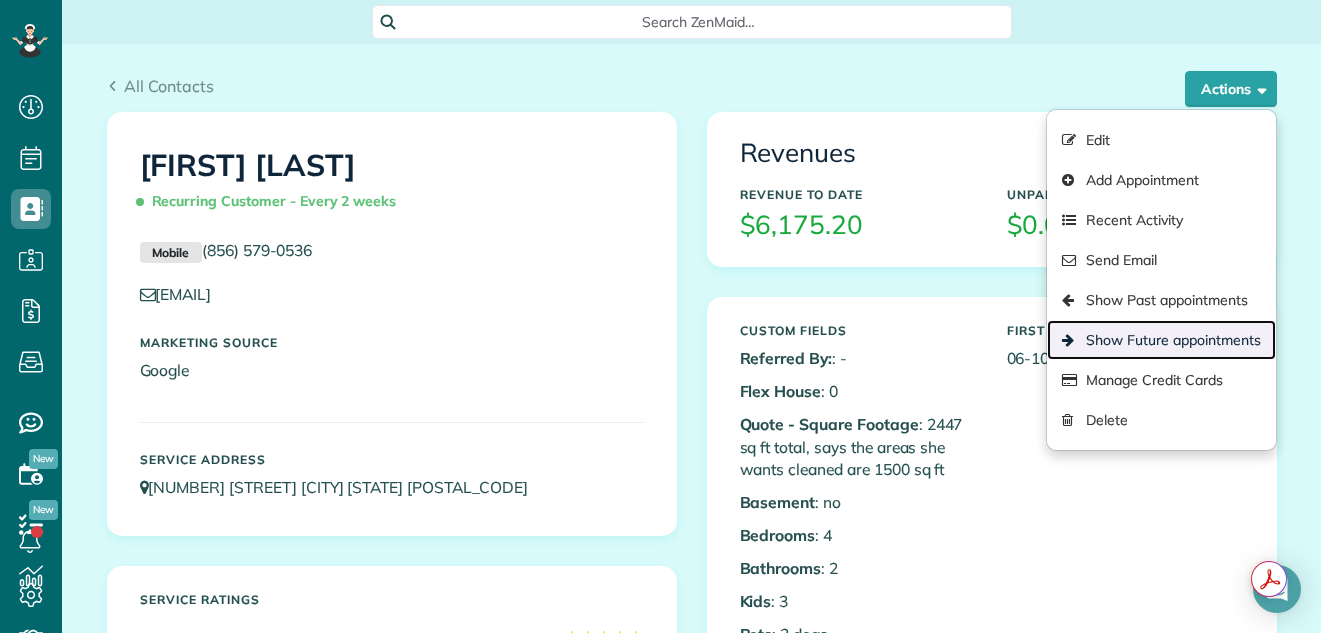 click on "Show Future appointments" at bounding box center (1161, 340) 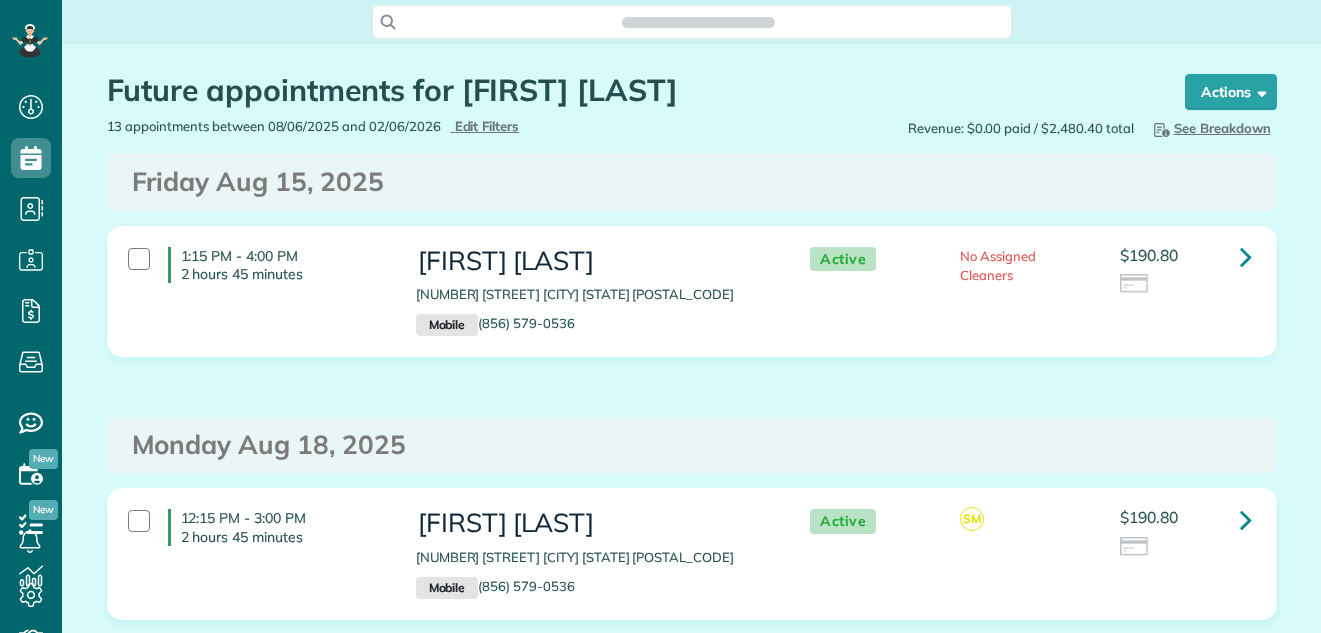 scroll, scrollTop: 0, scrollLeft: 0, axis: both 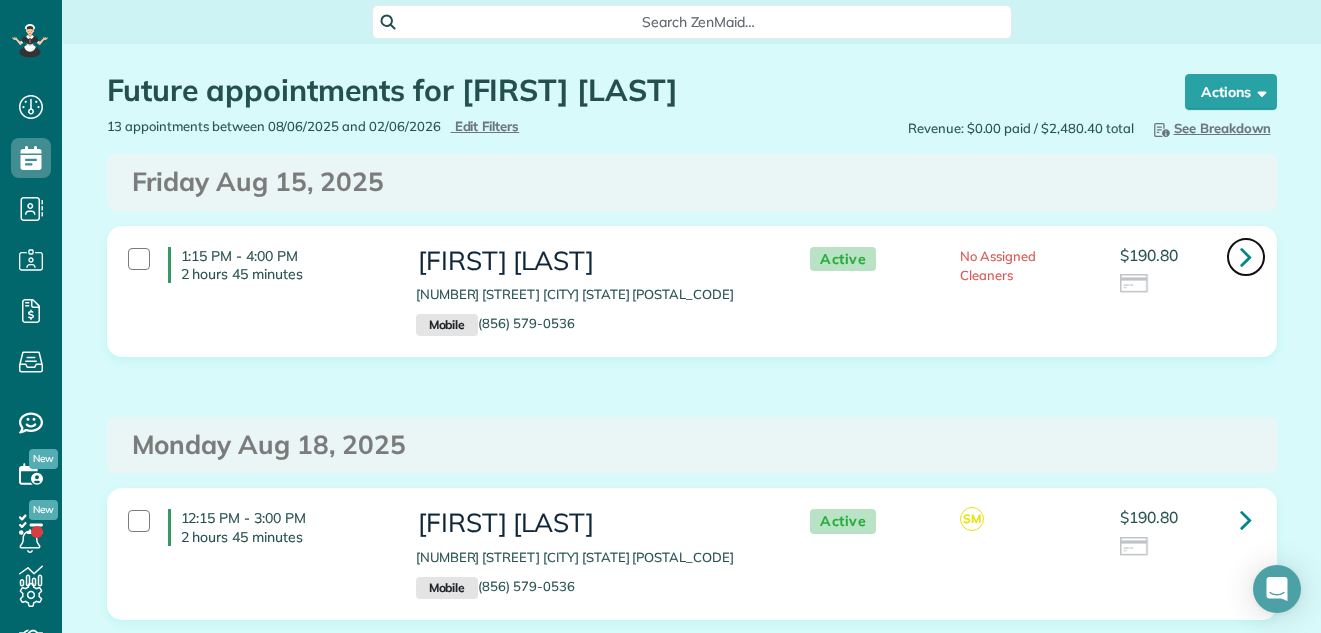 click at bounding box center [1246, 256] 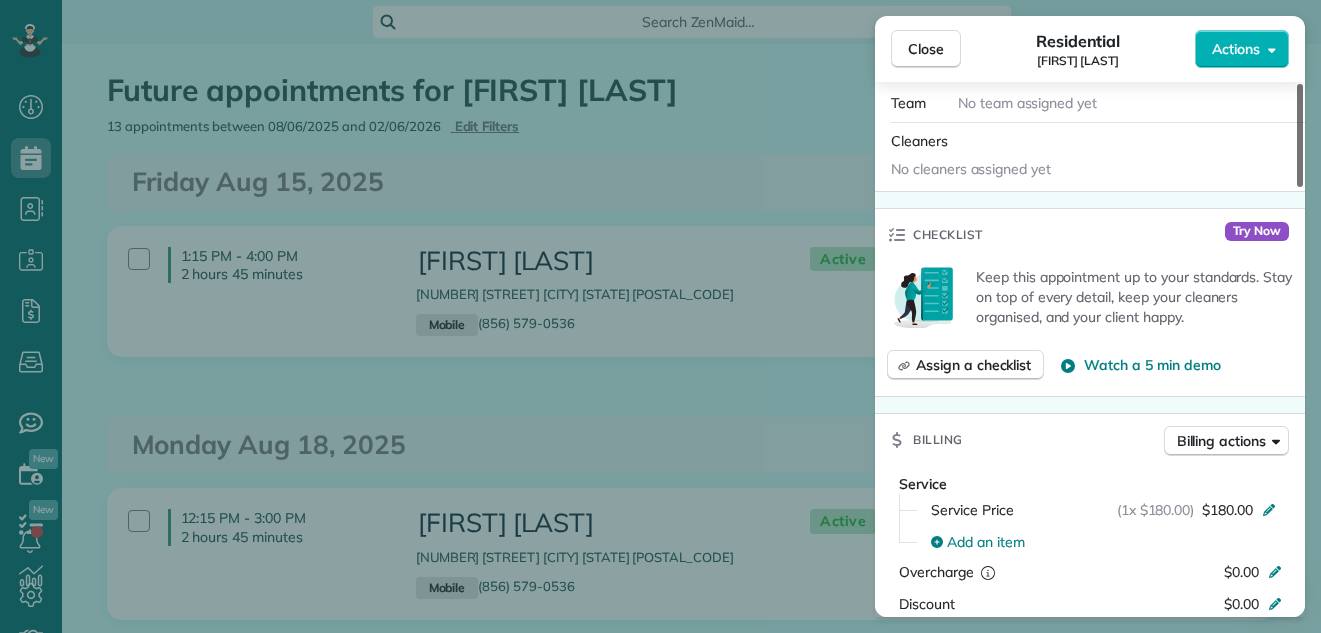 scroll, scrollTop: 670, scrollLeft: 0, axis: vertical 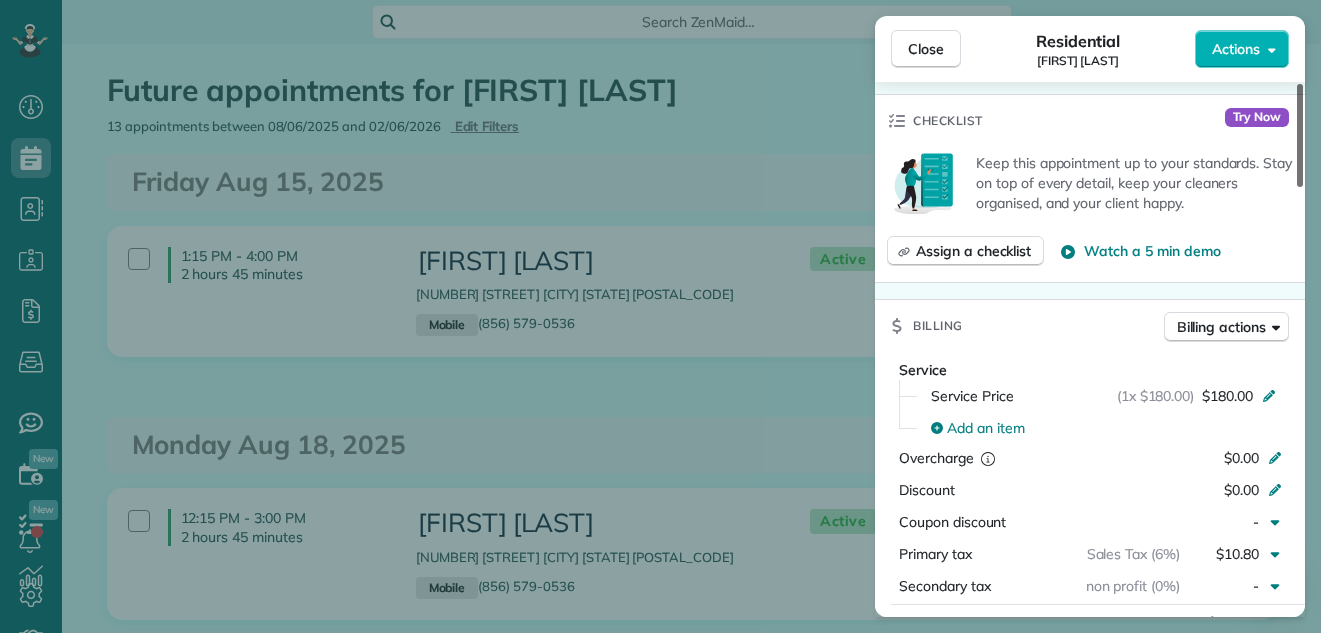 drag, startPoint x: 1301, startPoint y: 153, endPoint x: 1279, endPoint y: 282, distance: 130.86252 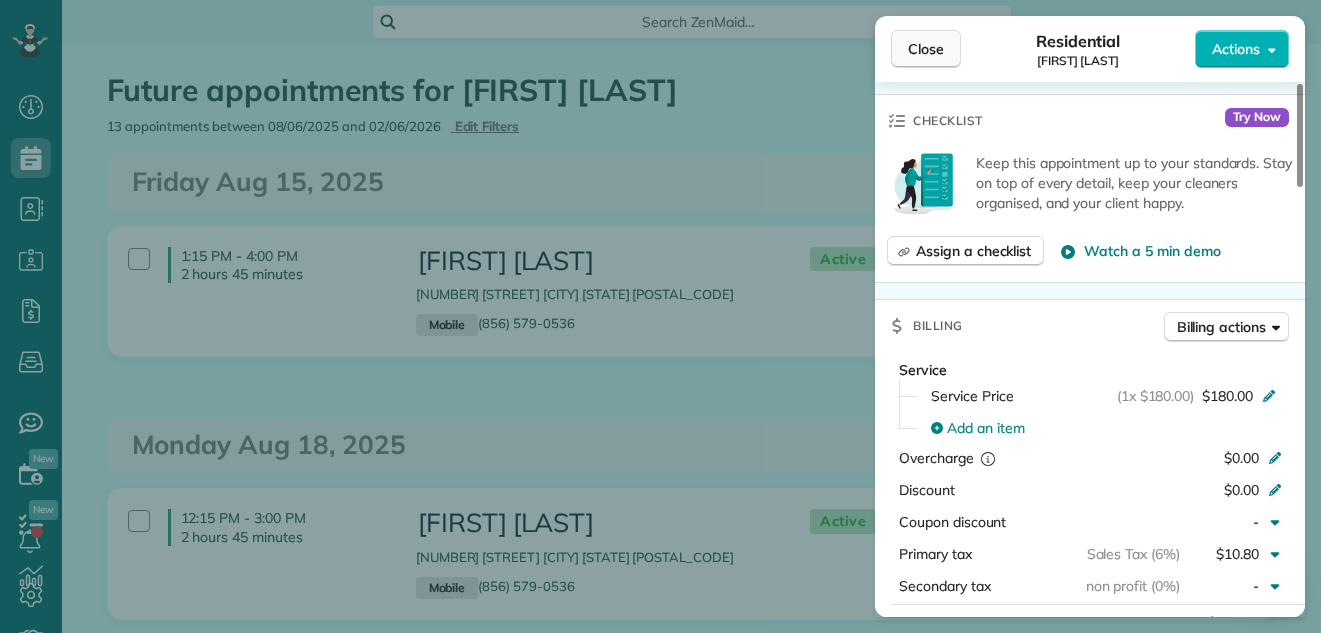 click on "Close" at bounding box center [926, 49] 